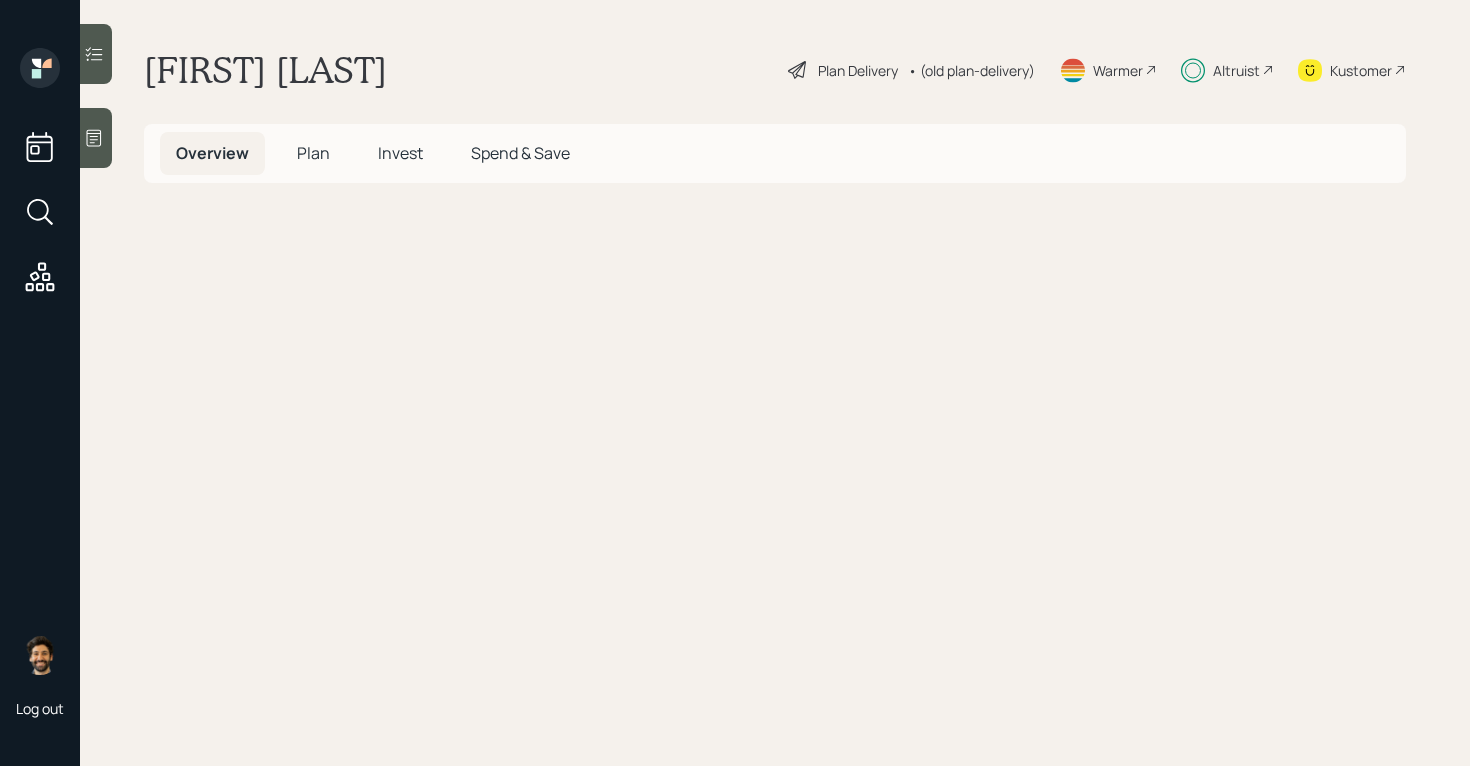 scroll, scrollTop: 0, scrollLeft: 0, axis: both 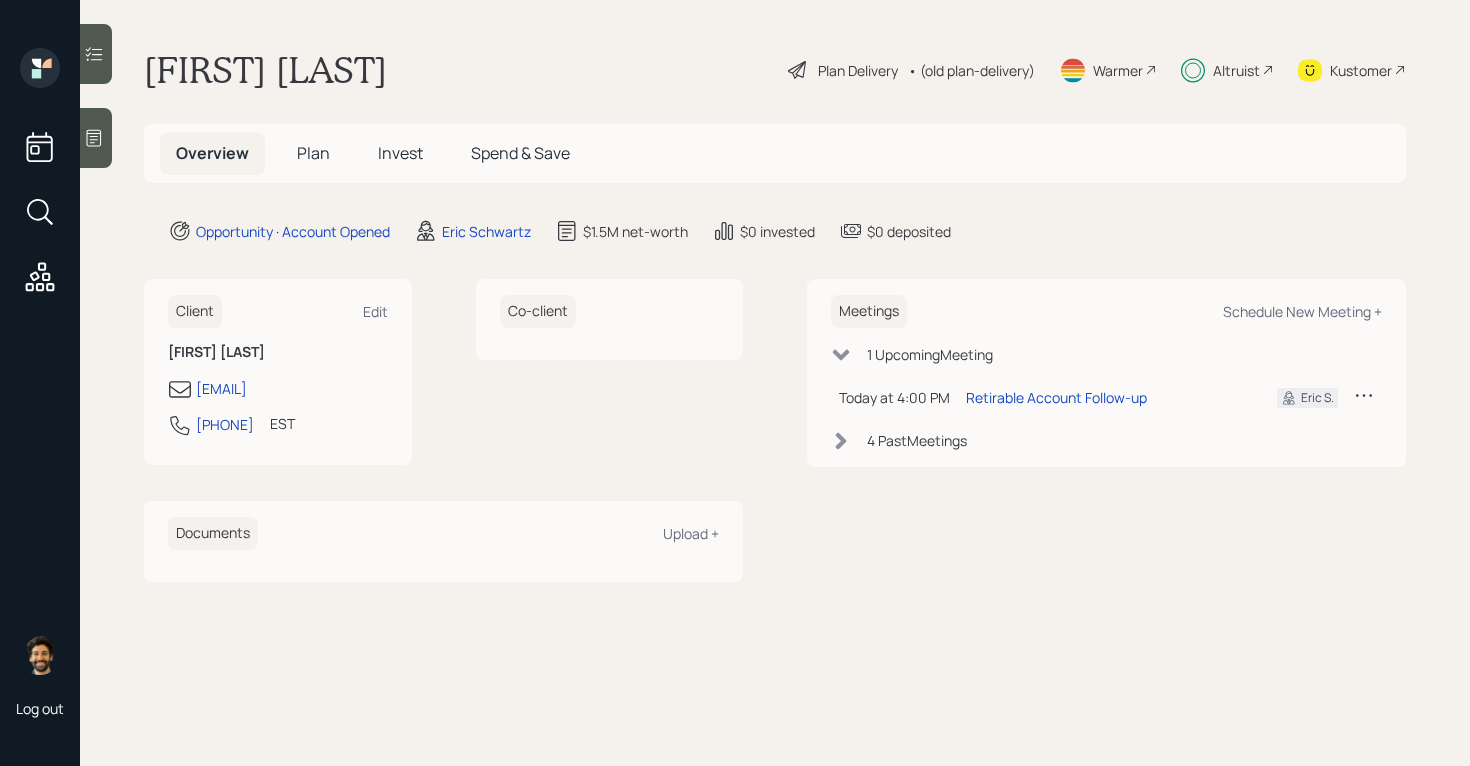 click on "Kustomer" at bounding box center (1361, 70) 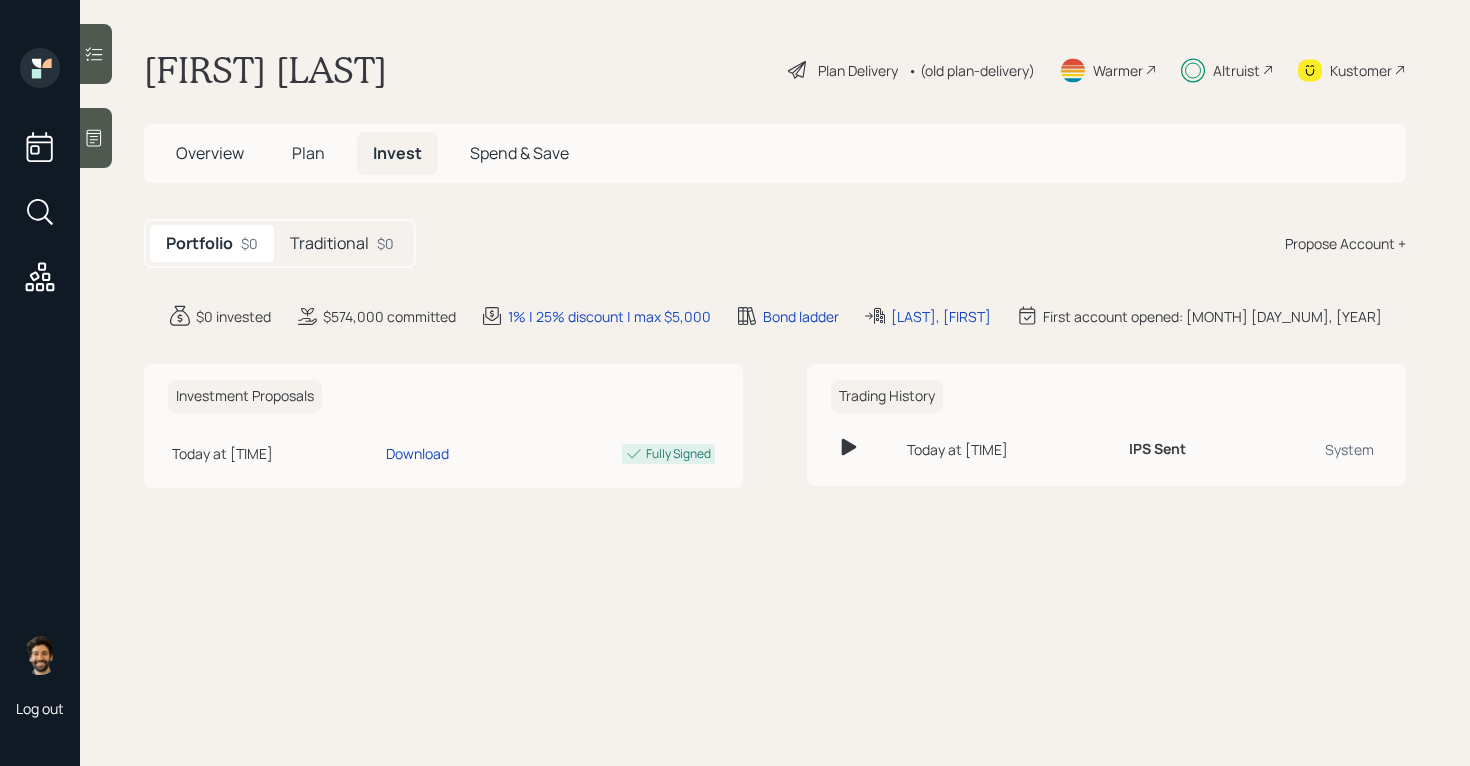 click on "[FIRST] [LAST] Plan Delivery • (old plan-delivery) Warmer Altruist Kustomer Overview Plan Invest Spend & Save Portfolio $0 Traditional $0 Propose Account + $0 invested $574,000 committed 1% | 25% discount | max $5,000 Bond ladder [LAST], [FIRST] First account opened: [MONTH] [DAY_NUM], [YEAR] Investment Proposals Today at [TIME] [DAY], [MONTH] [DAY_NUM], [YEAR] [TIME] [TIMEZONE] Download Fully Signed Trading History Today at [TIME] [DAY], [MONTH] [DAY_NUM], [YEAR] [TIME] [TIMEZONE] IPS Sent System" at bounding box center [775, 383] 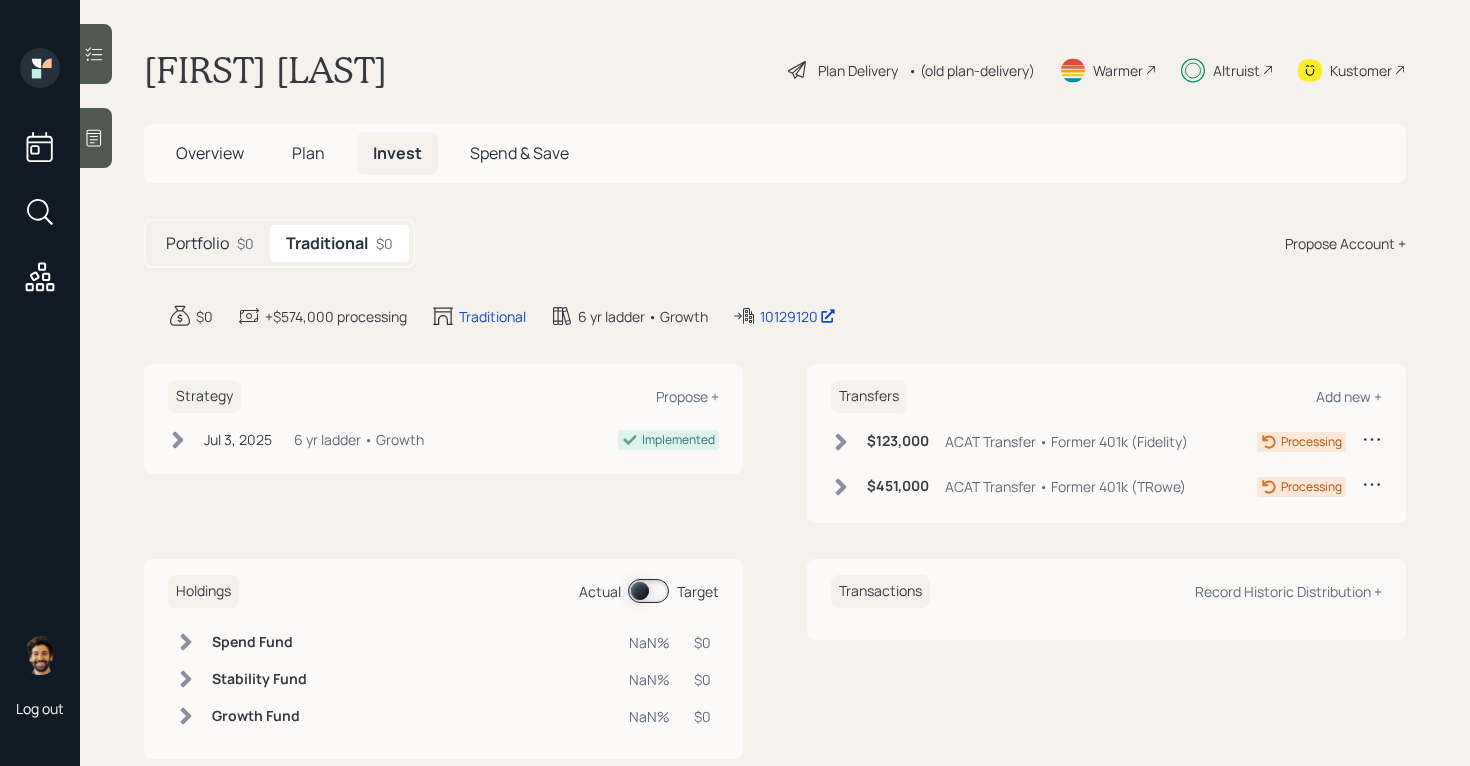 click 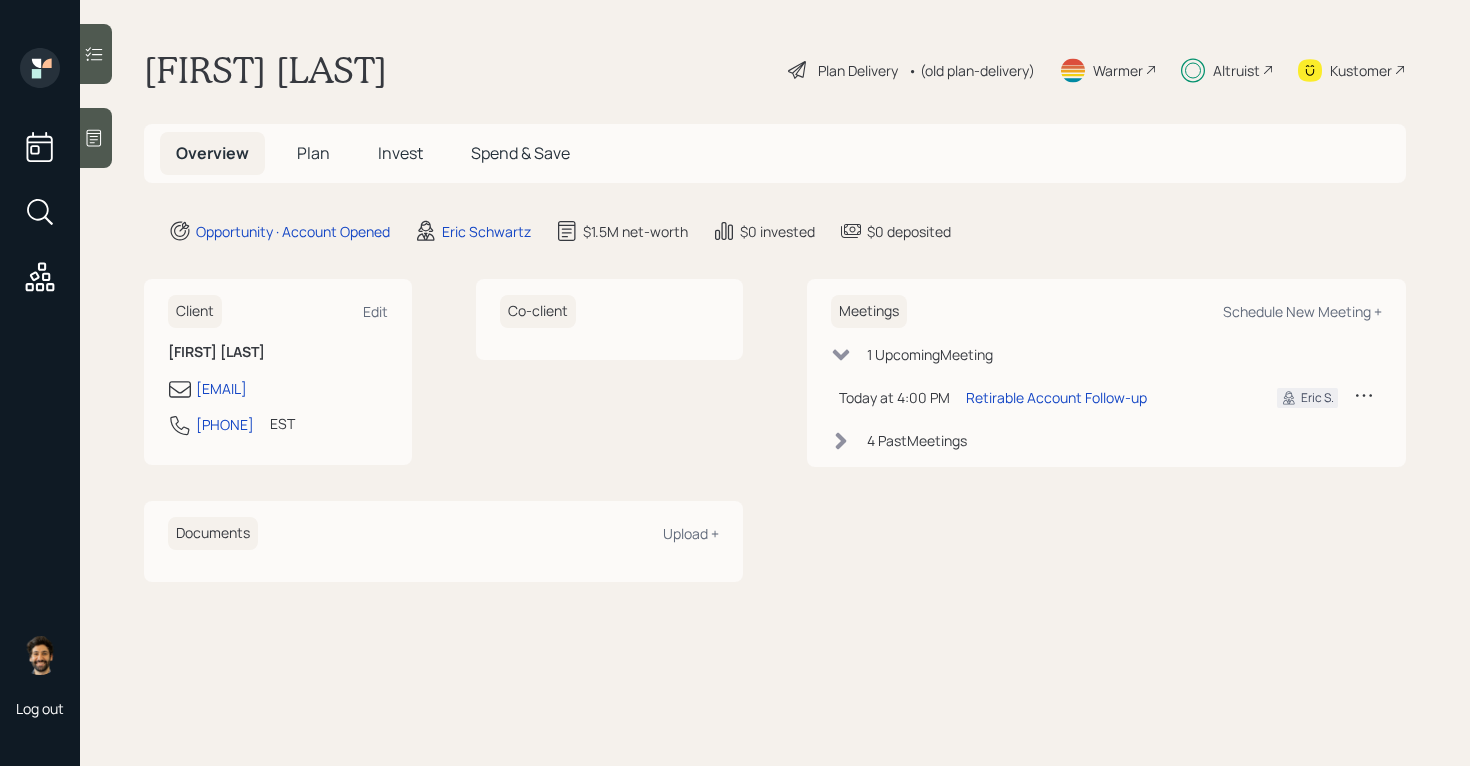 scroll, scrollTop: 0, scrollLeft: 0, axis: both 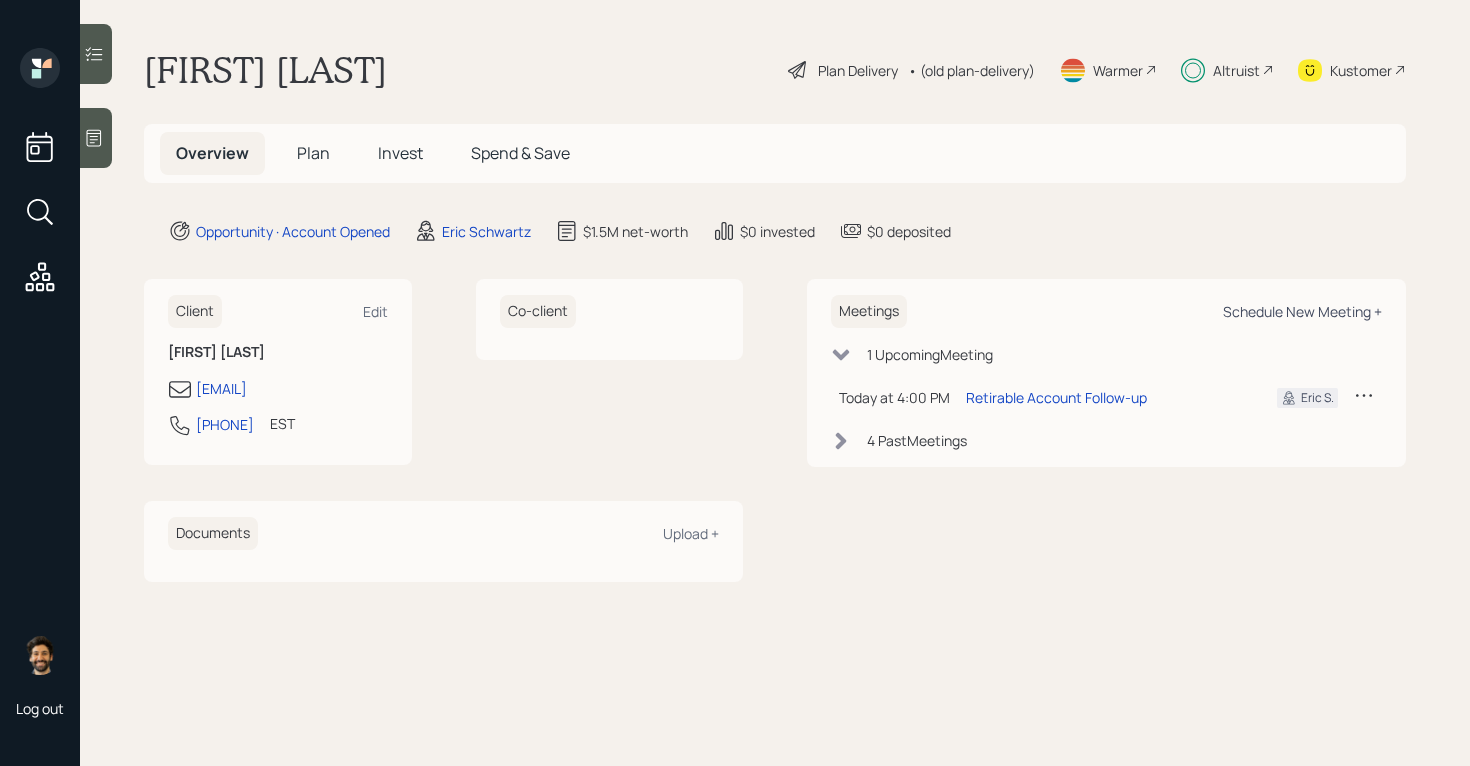 click on "Schedule New Meeting +" at bounding box center [1302, 311] 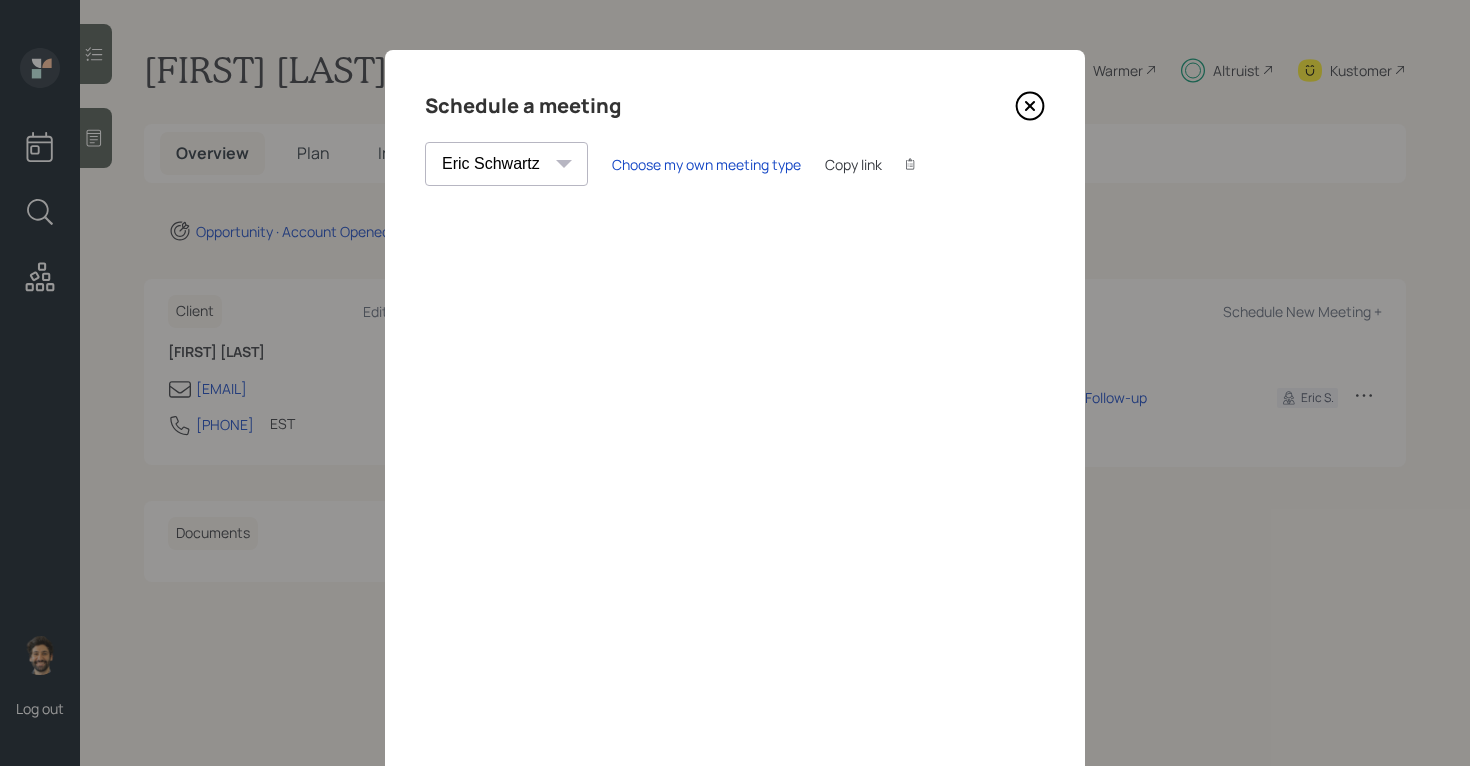 click 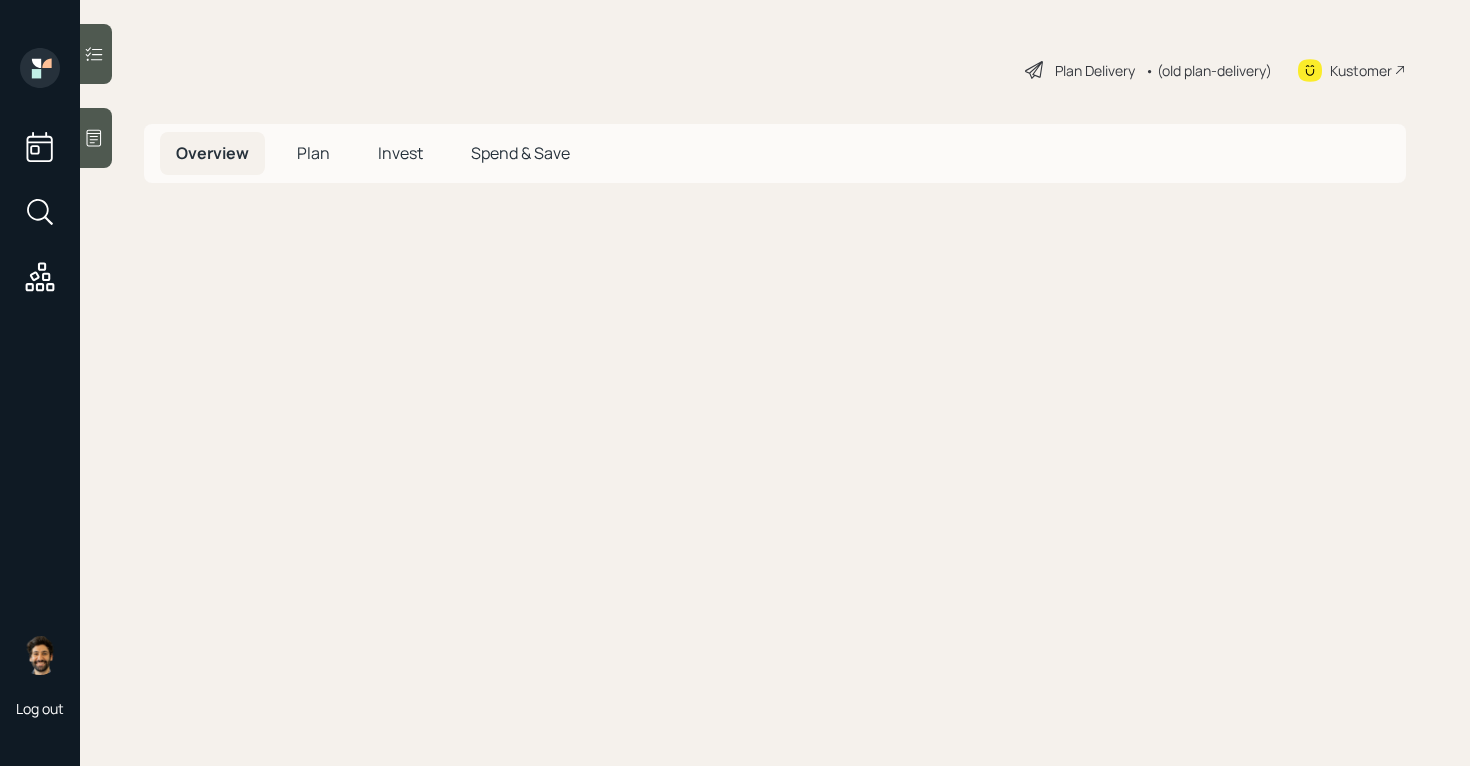 scroll, scrollTop: 0, scrollLeft: 0, axis: both 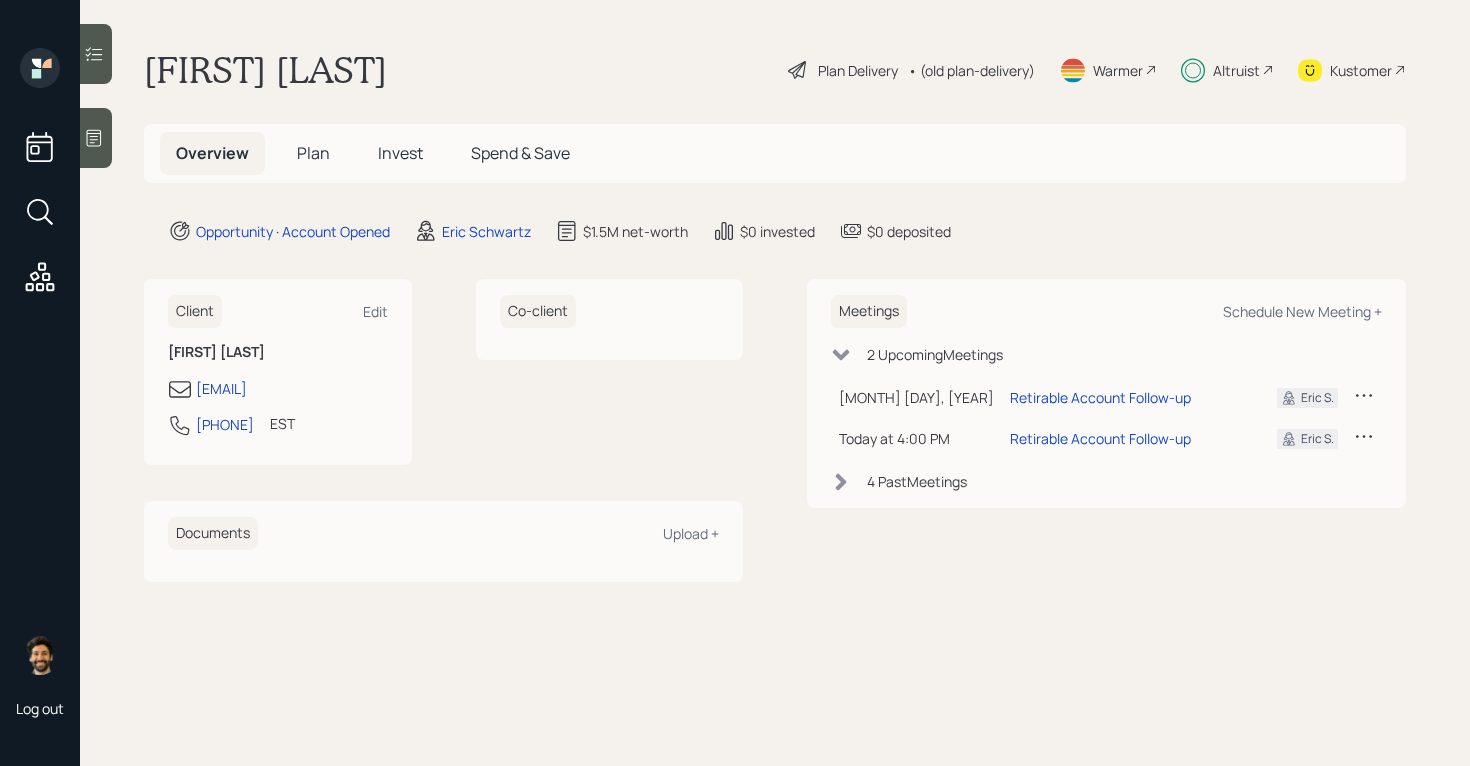 click on "Plan" at bounding box center [313, 153] 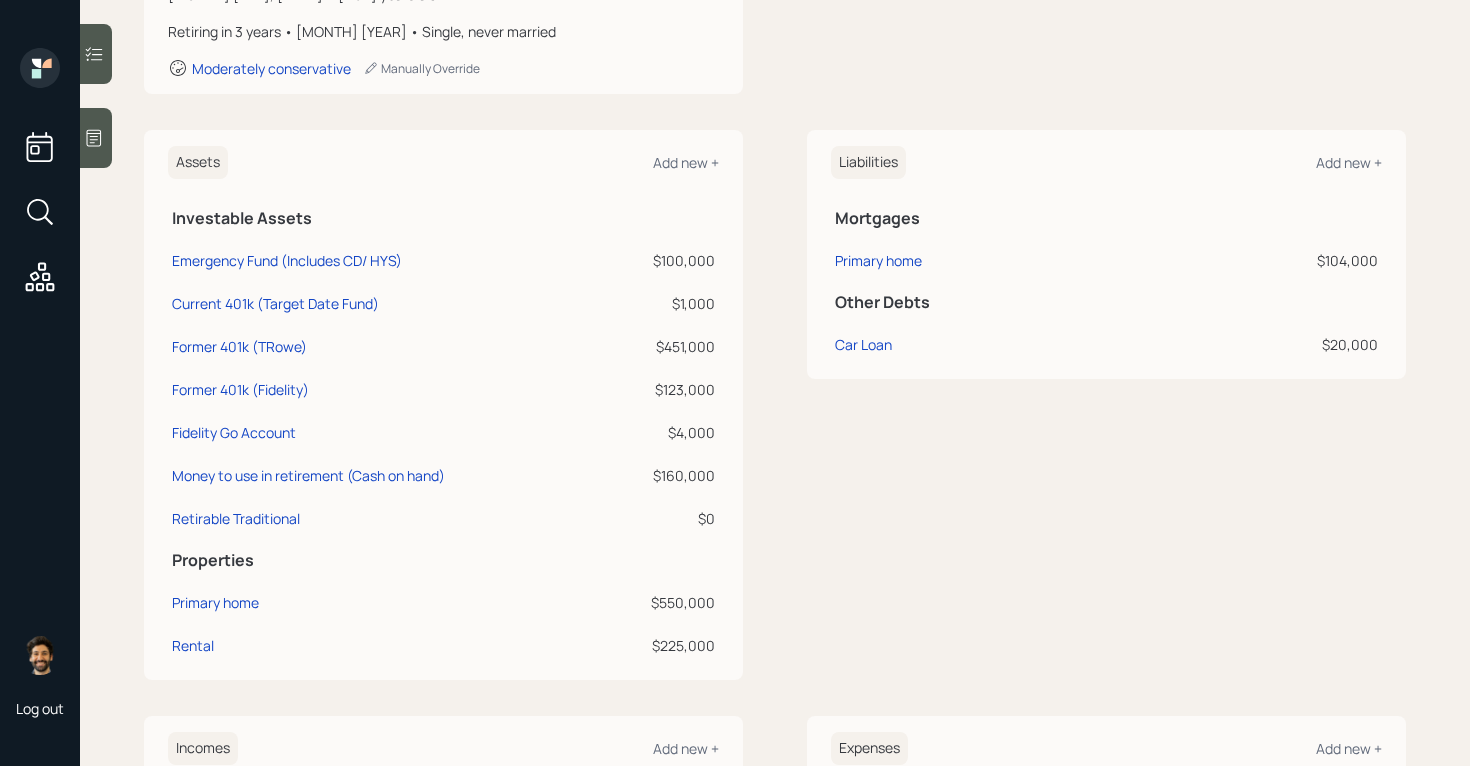 scroll, scrollTop: 387, scrollLeft: 0, axis: vertical 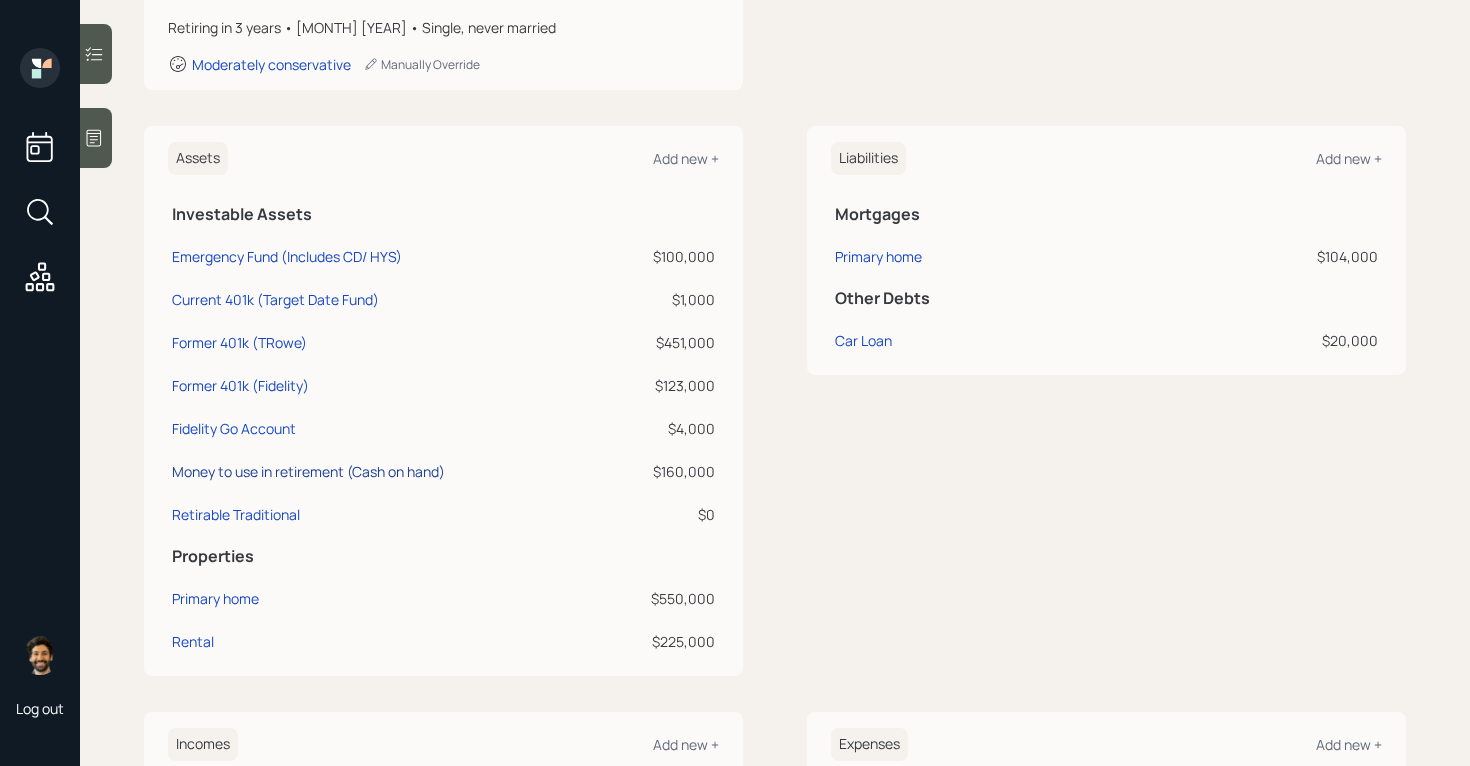 click on "Money to use in retirement (Cash on hand)" at bounding box center [308, 471] 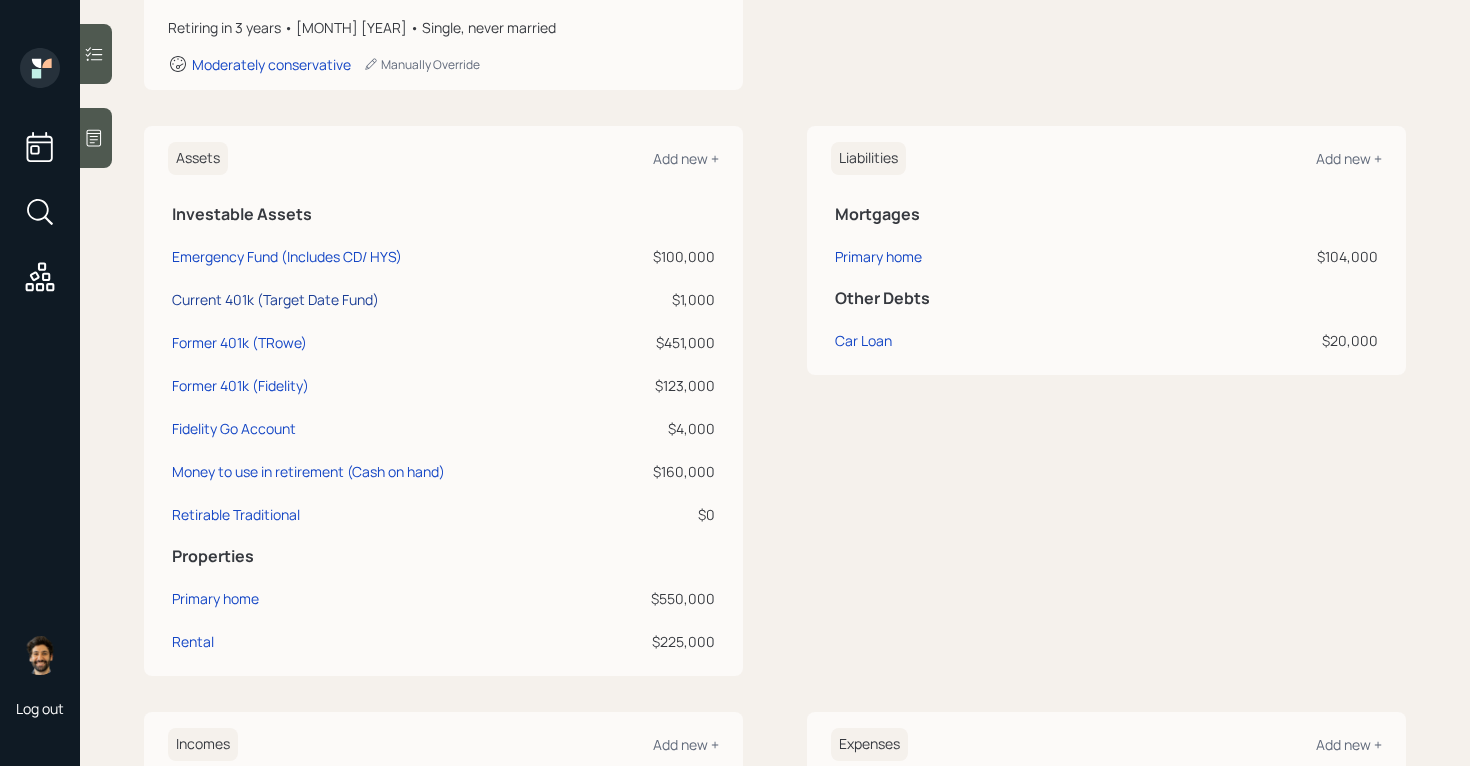 click on "Current 401k (Target Date Fund)" at bounding box center (275, 299) 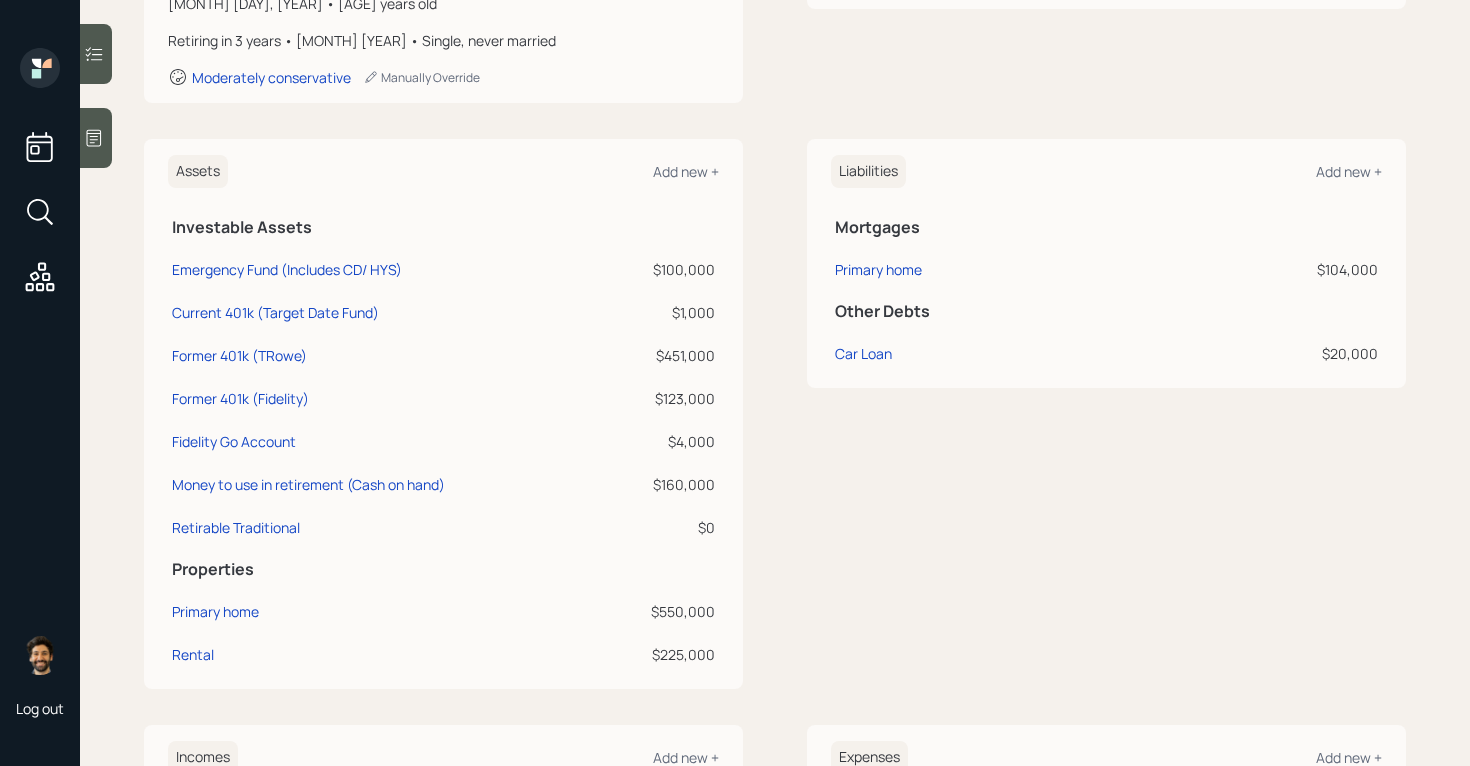 scroll, scrollTop: 362, scrollLeft: 0, axis: vertical 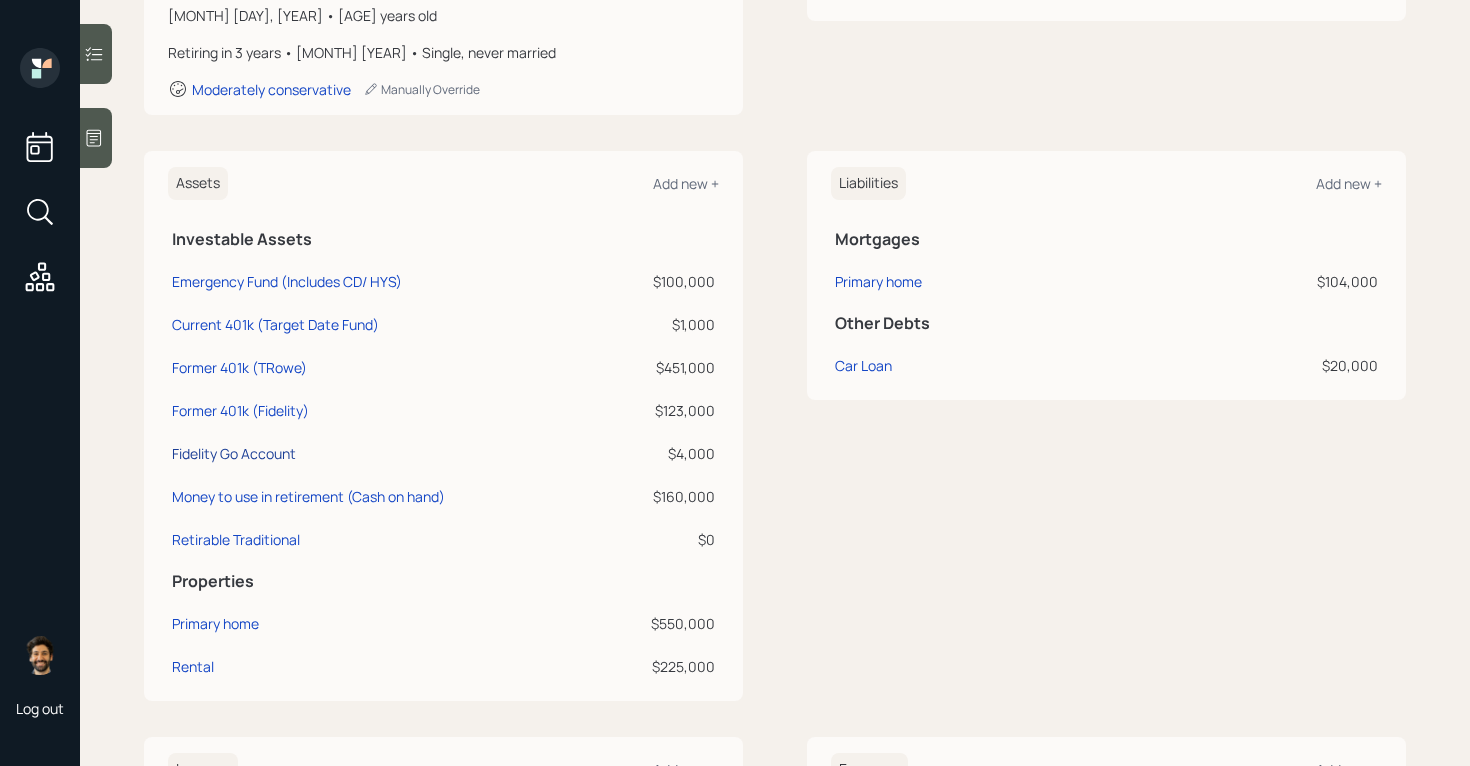 click on "Fidelity Go Account" at bounding box center [234, 453] 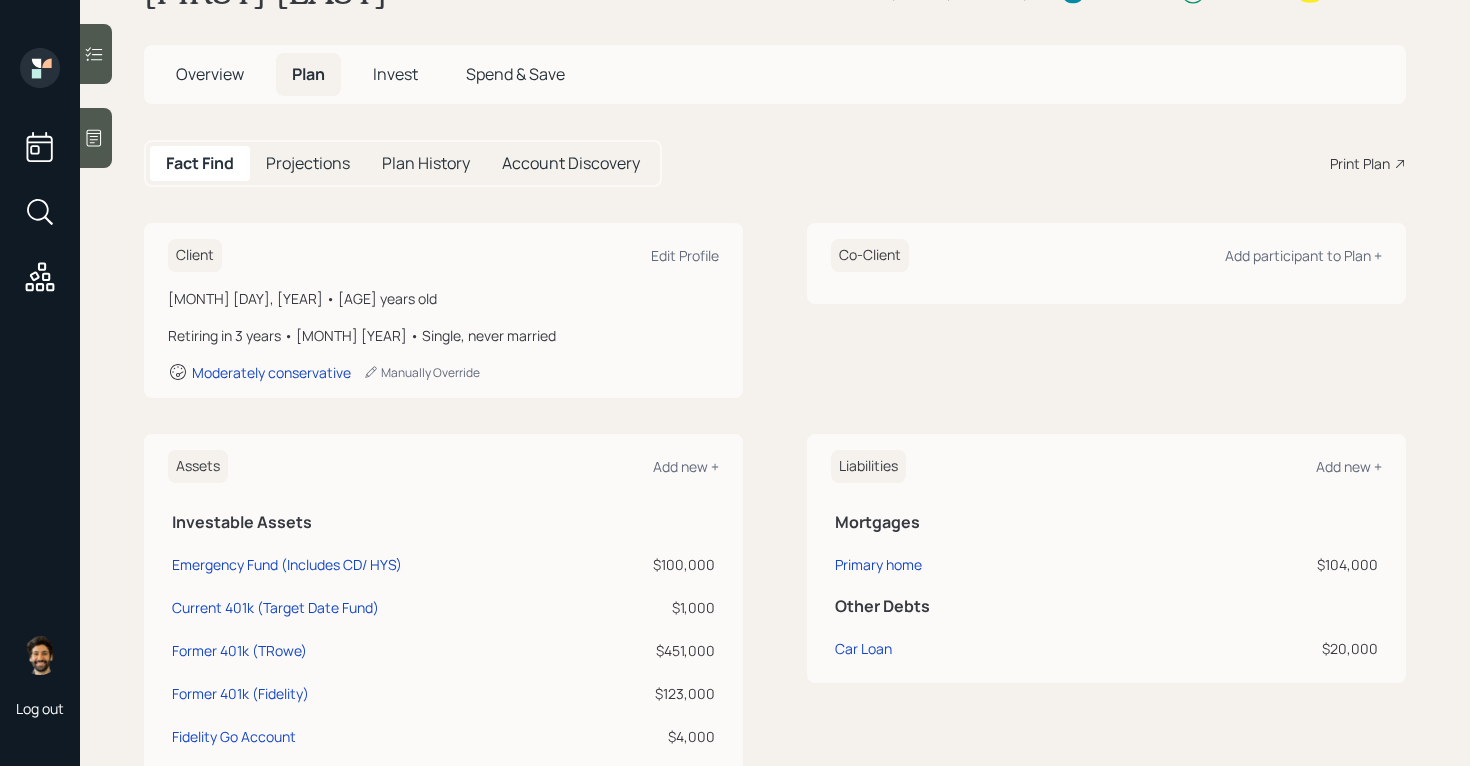 scroll, scrollTop: 0, scrollLeft: 0, axis: both 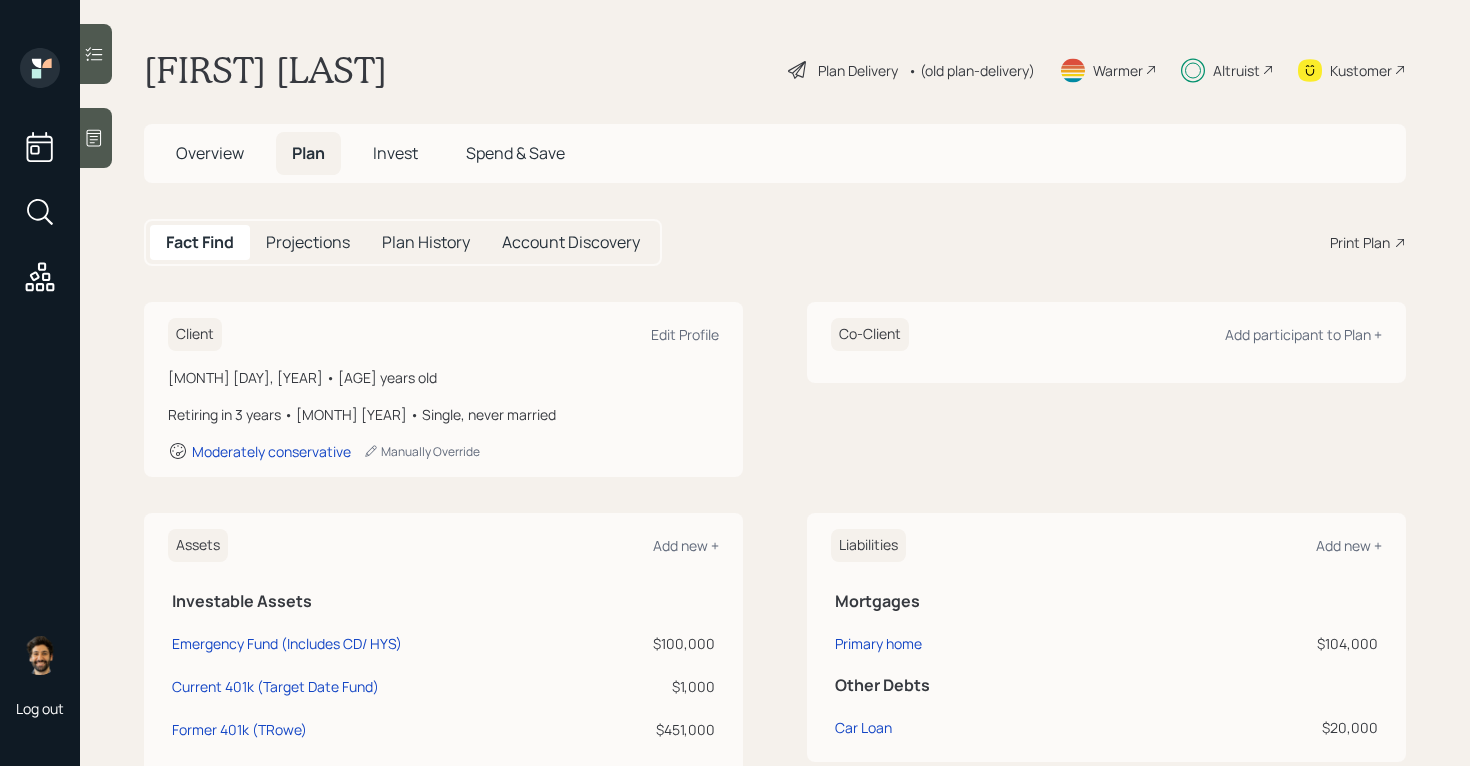 click on "Invest" at bounding box center [395, 153] 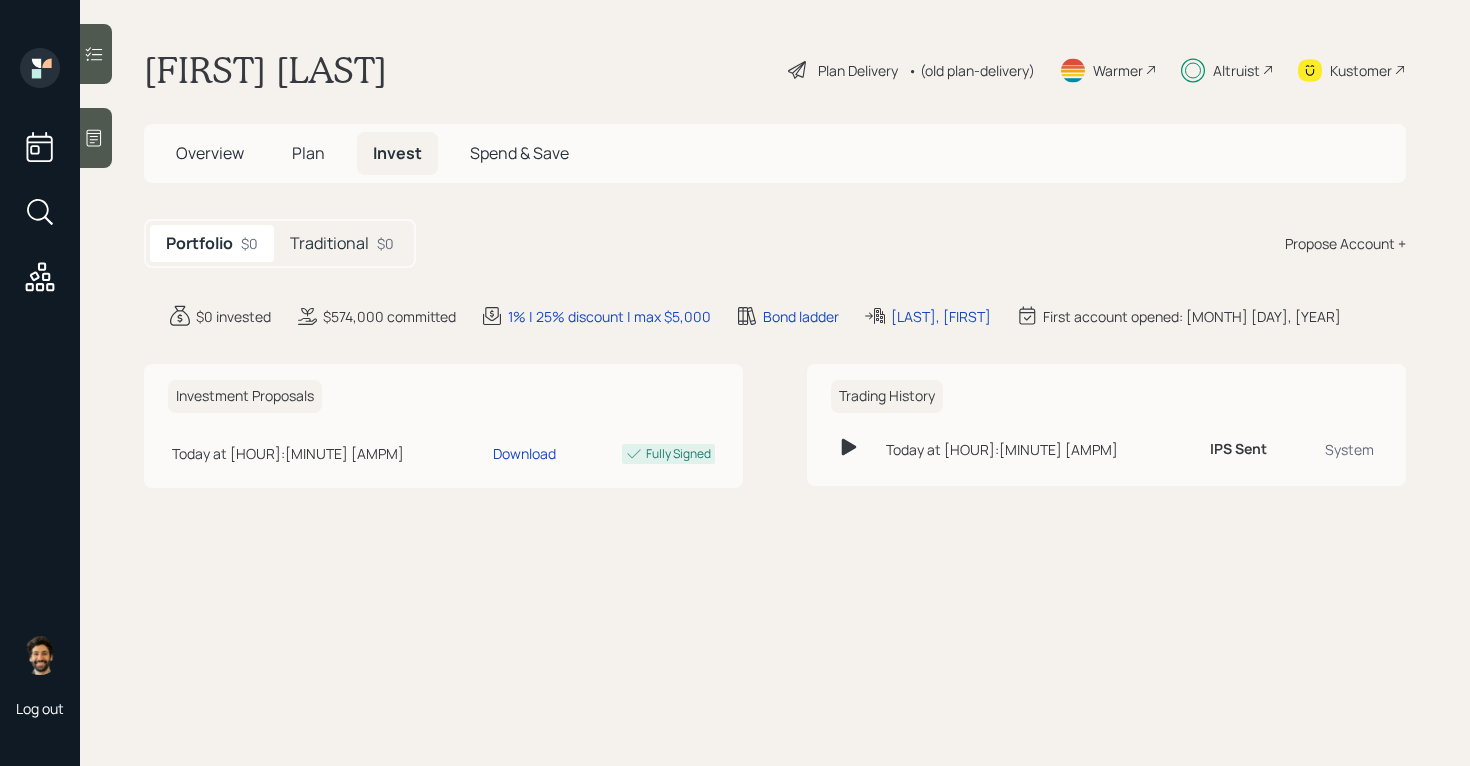 click on "Traditional" at bounding box center (329, 243) 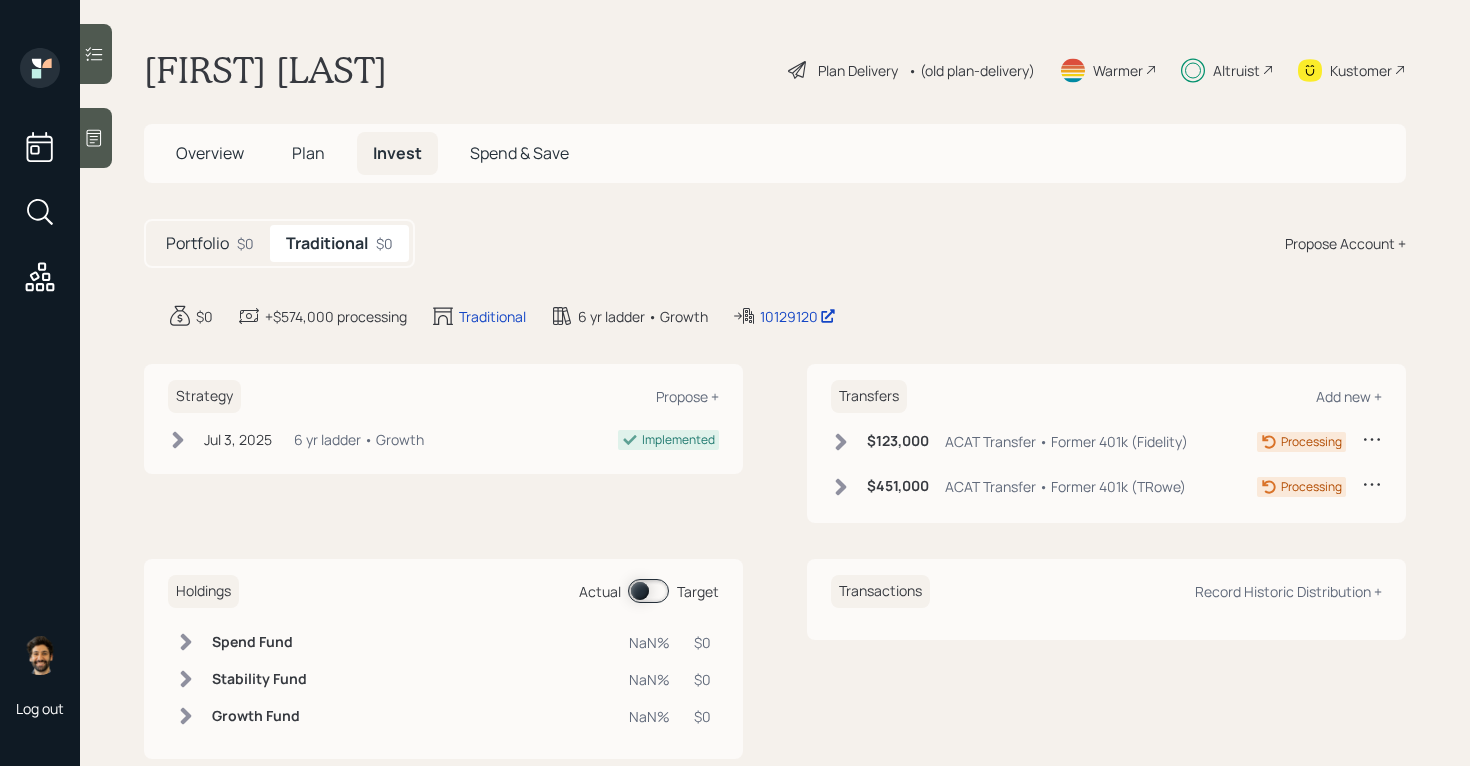click 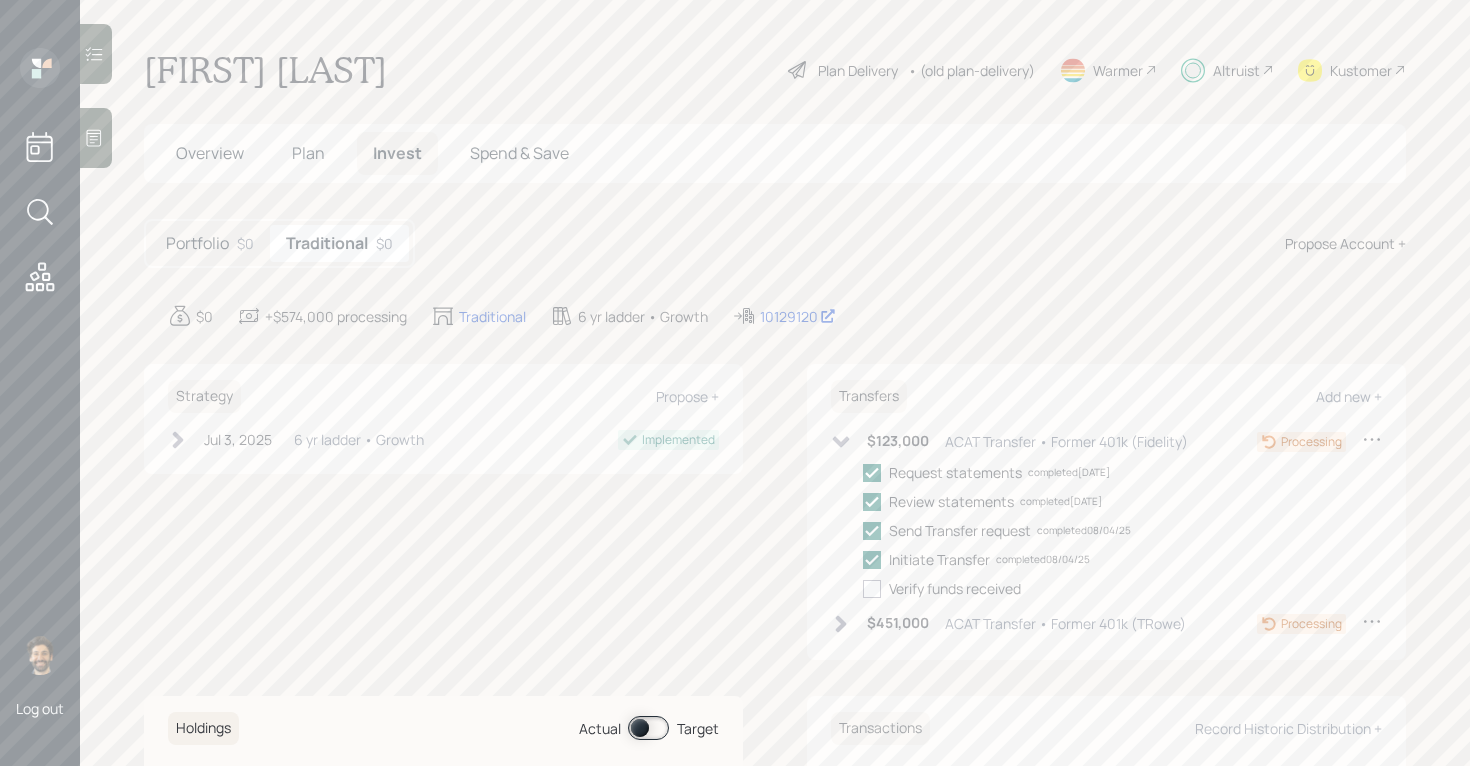 click 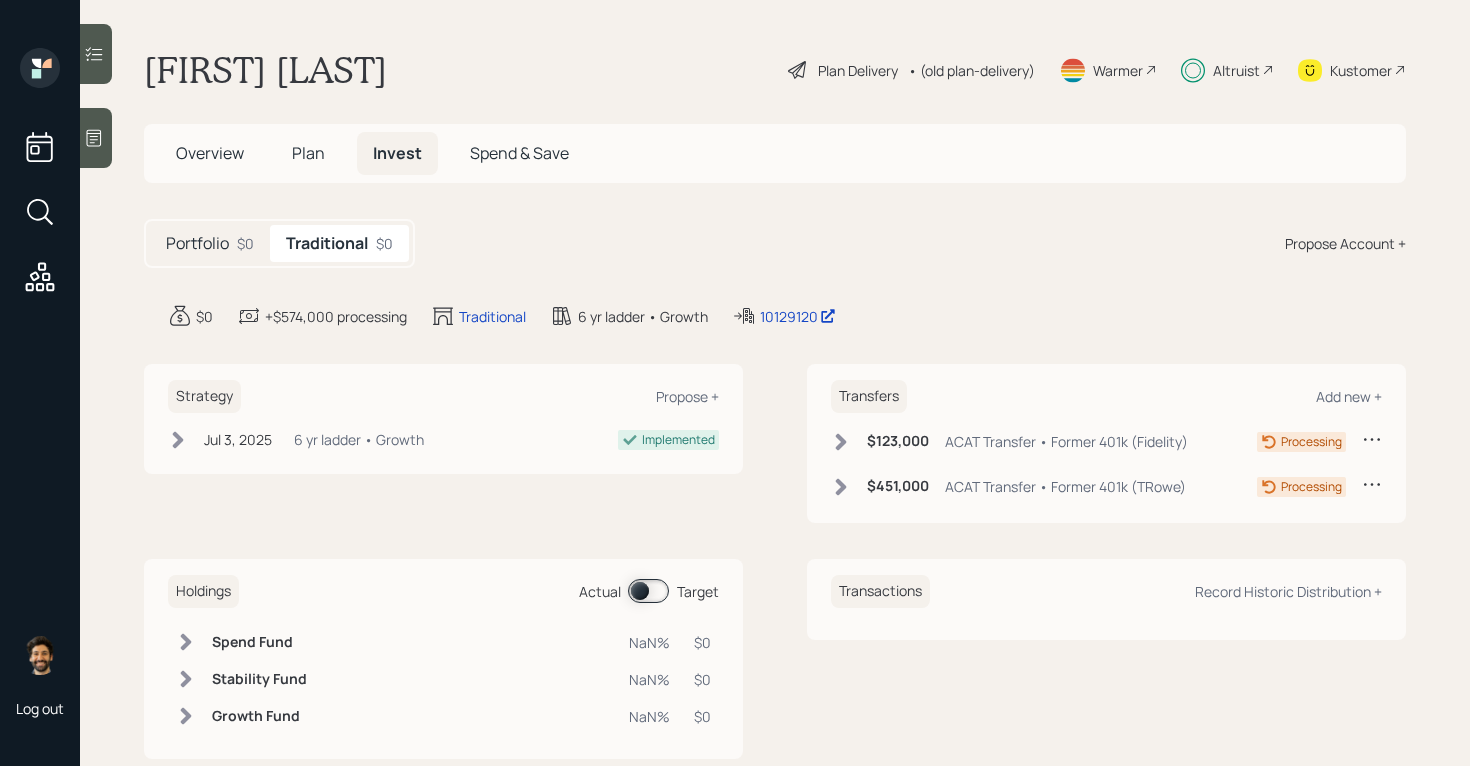 click 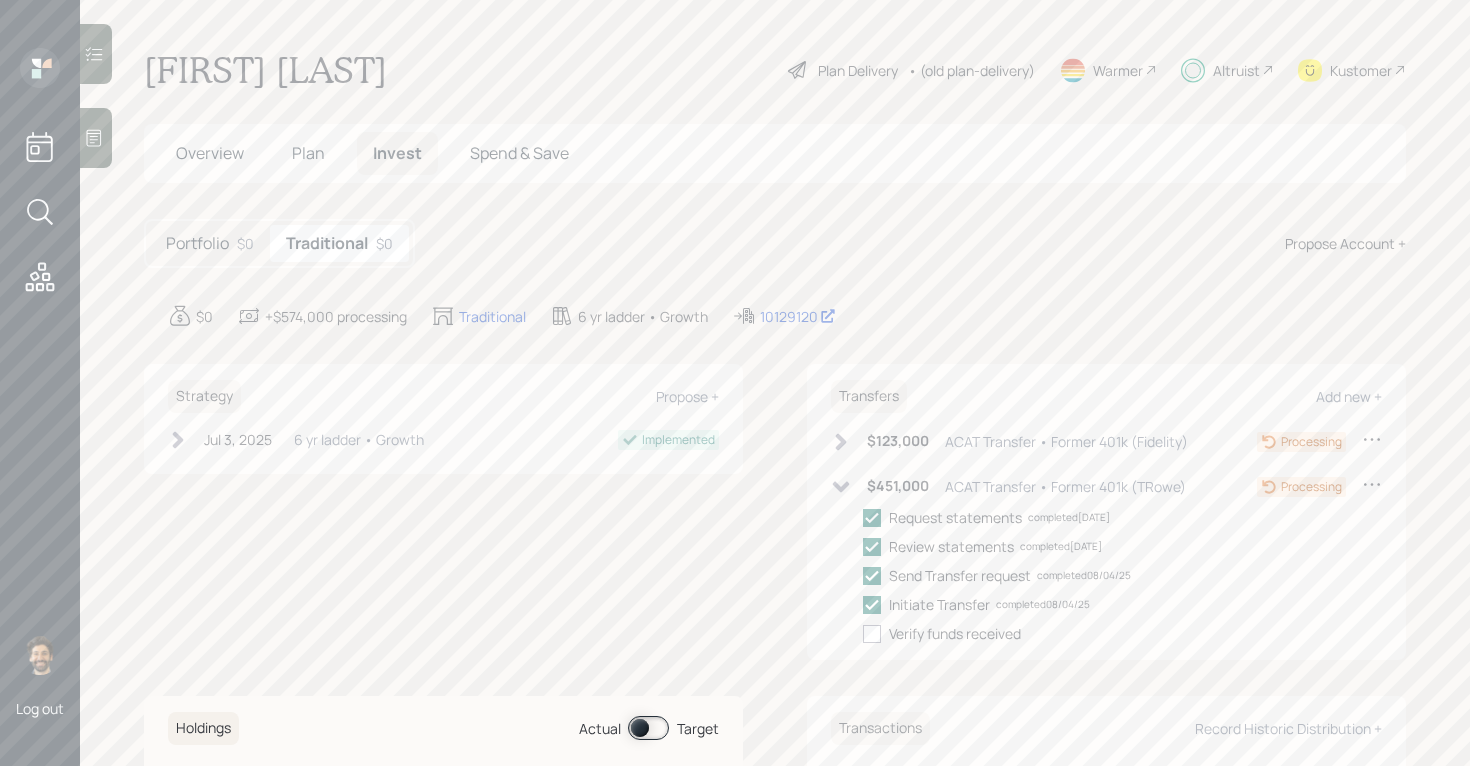 click 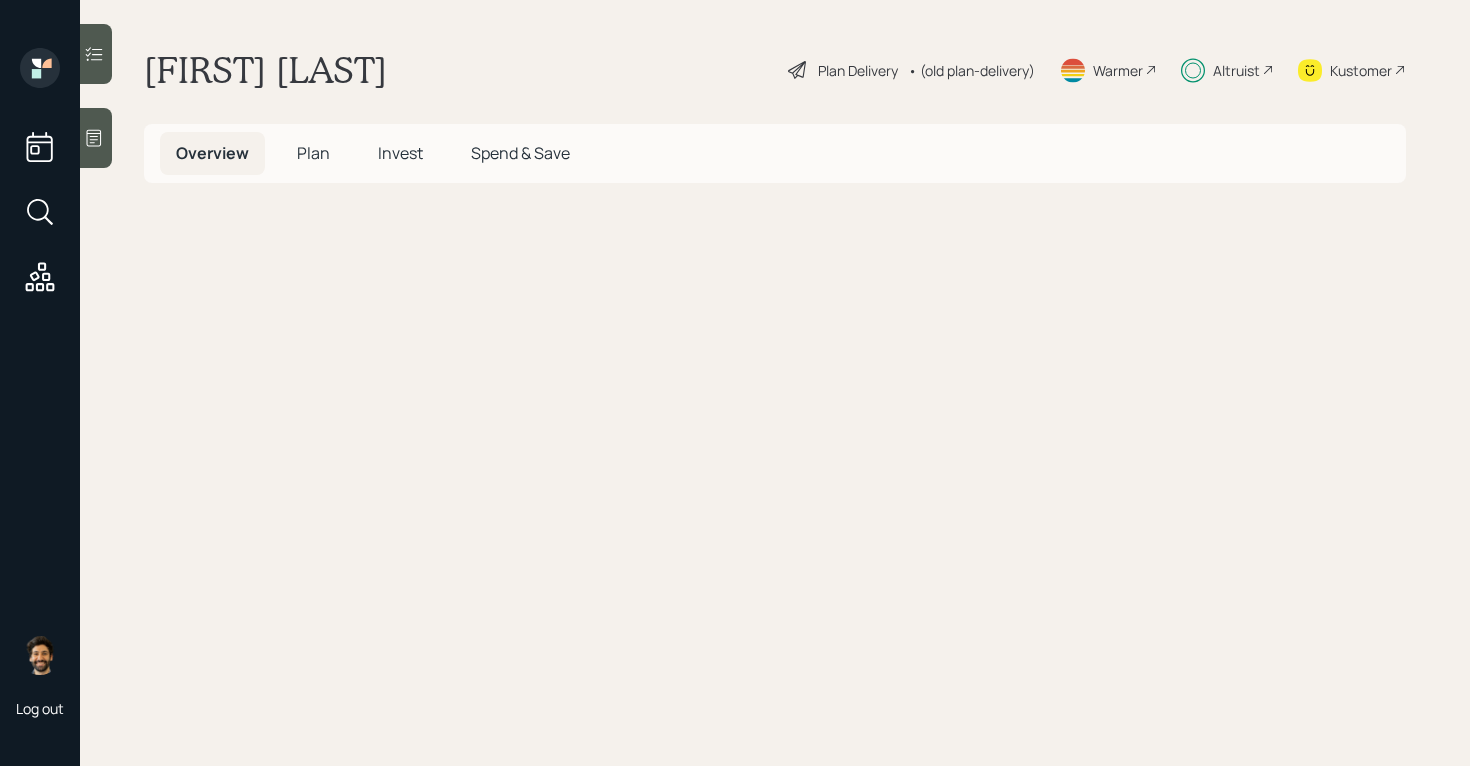scroll, scrollTop: 0, scrollLeft: 0, axis: both 